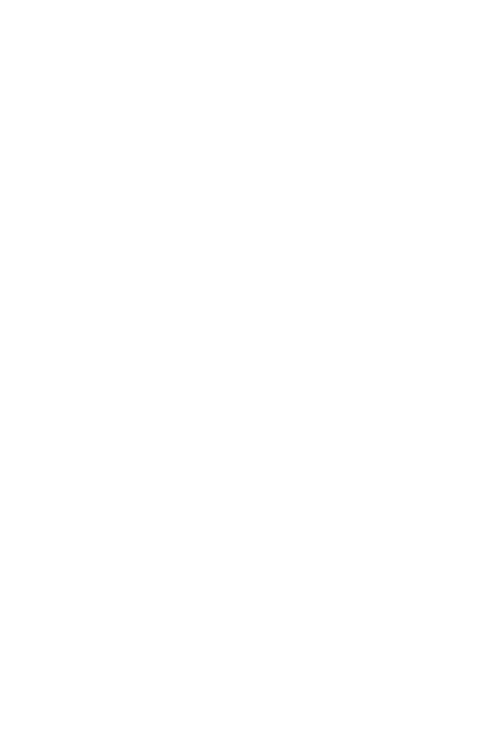 scroll, scrollTop: 0, scrollLeft: 0, axis: both 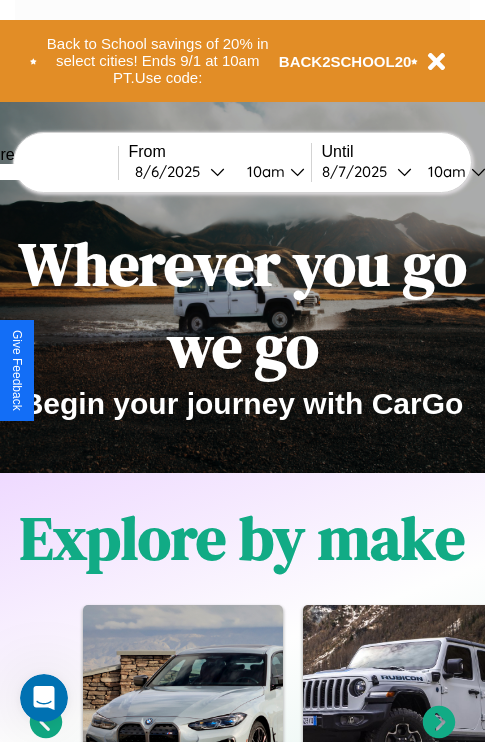 click at bounding box center [43, 172] 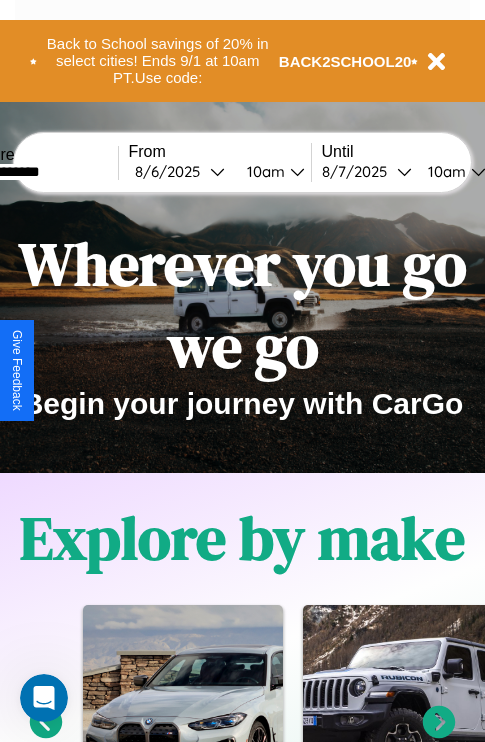 type on "**********" 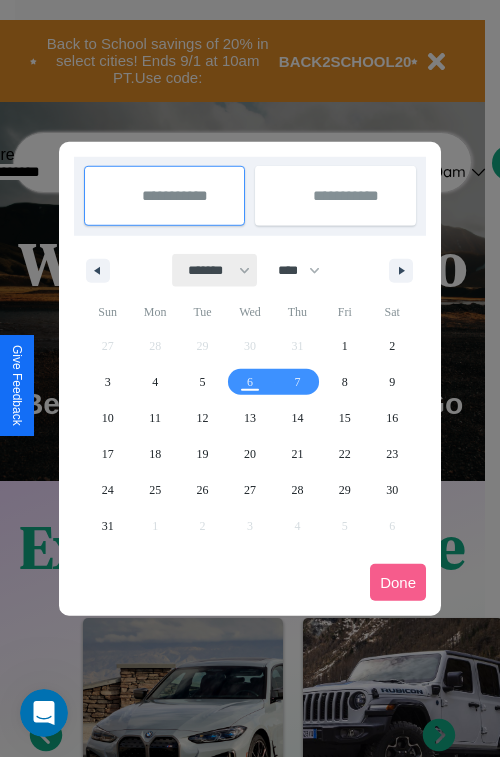 click on "******* ******** ***** ***** *** **** **** ****** ********* ******* ******** ********" at bounding box center [215, 270] 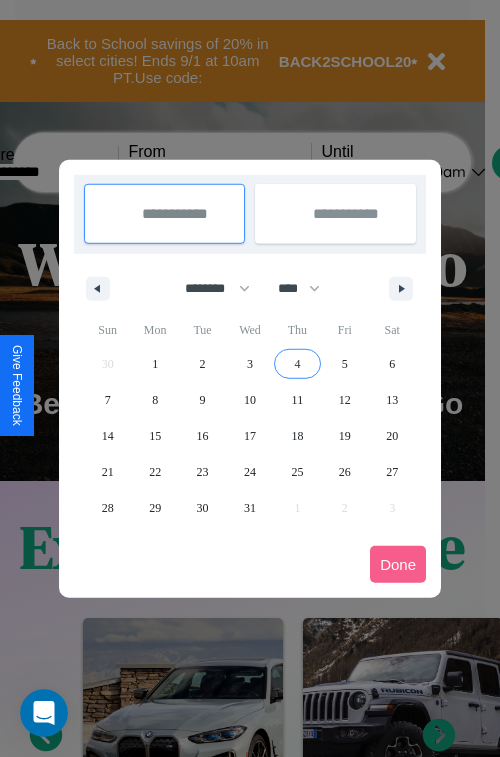 click on "4" at bounding box center [297, 364] 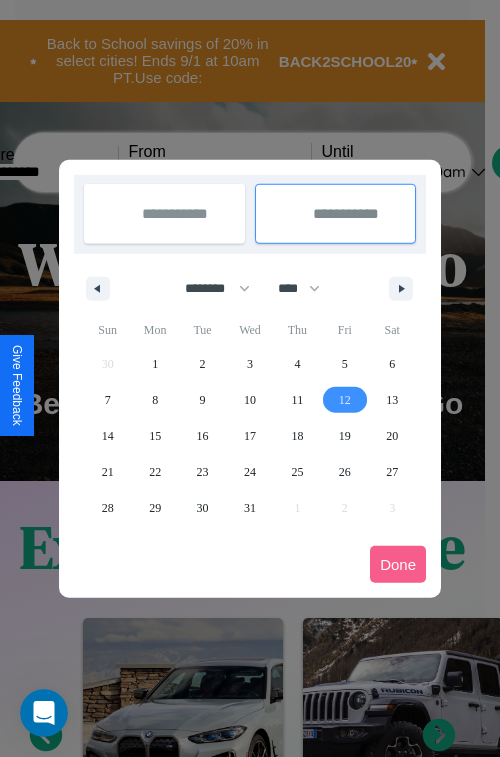 click on "12" at bounding box center (345, 400) 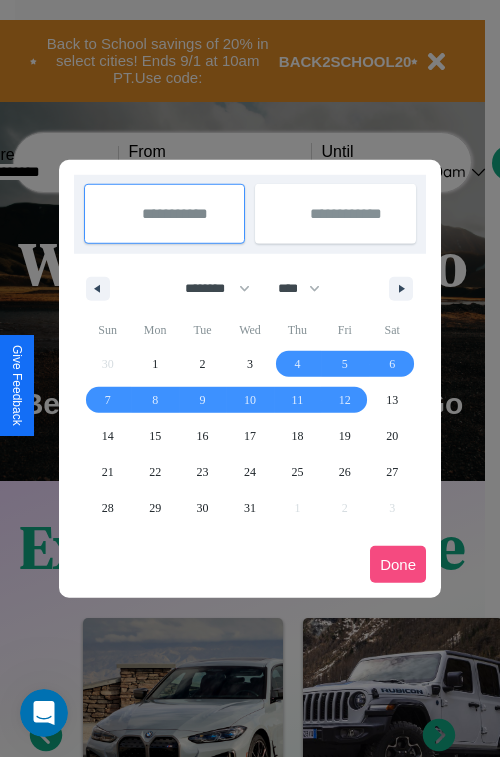 click on "Done" at bounding box center (398, 564) 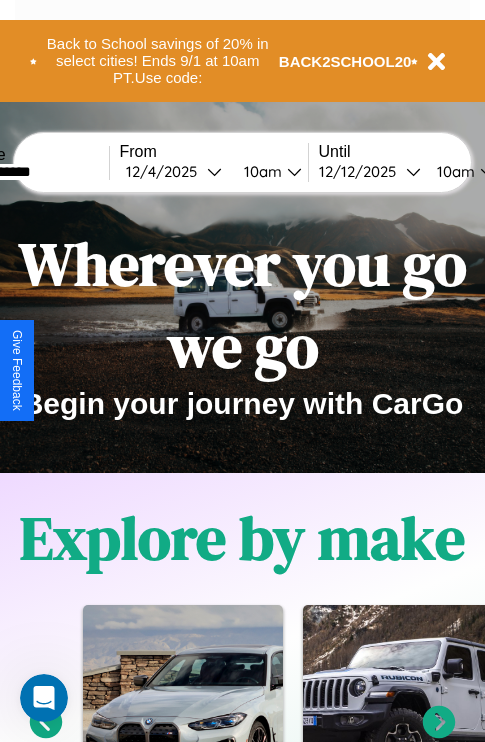scroll, scrollTop: 0, scrollLeft: 77, axis: horizontal 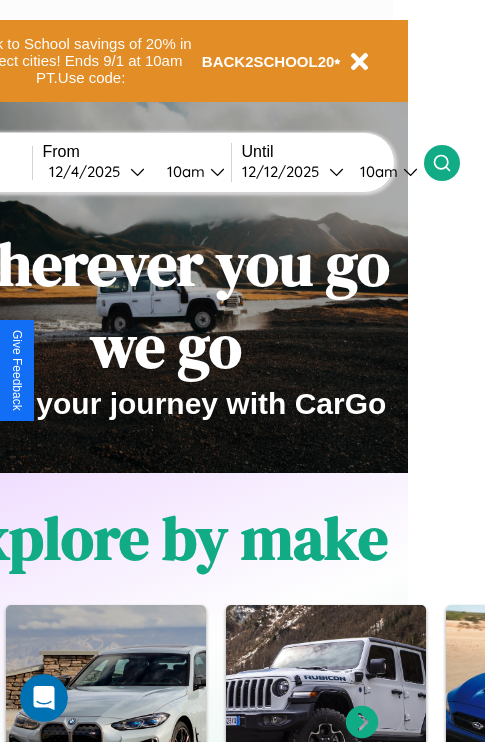 click 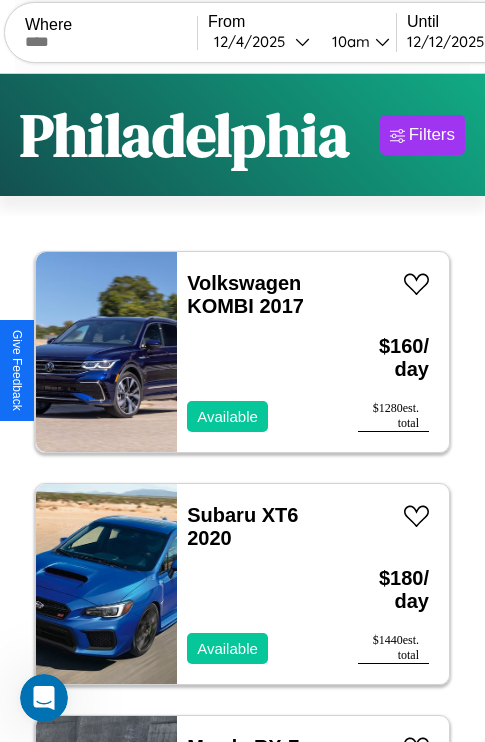 scroll, scrollTop: 95, scrollLeft: 0, axis: vertical 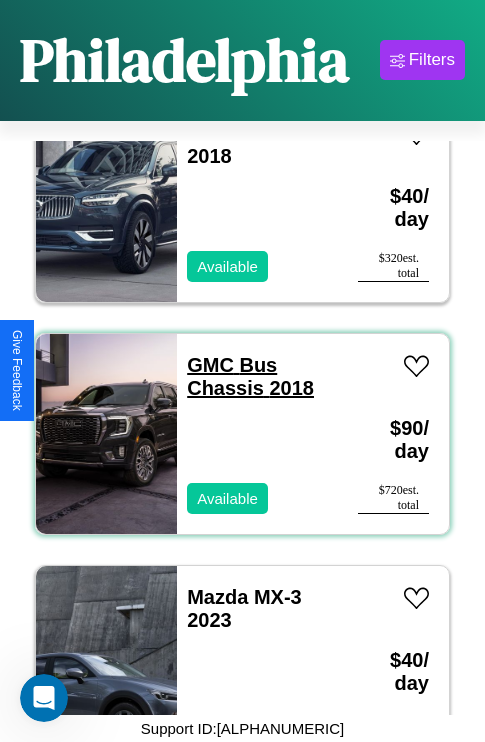 click on "GMC   Bus Chassis   2018" at bounding box center [250, 376] 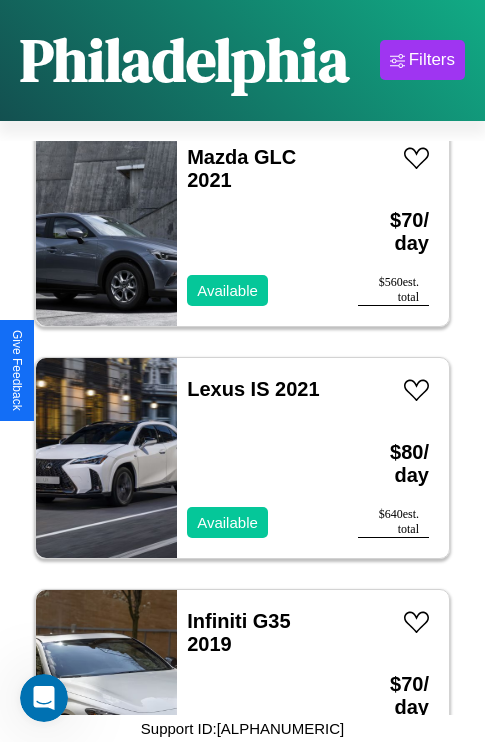 scroll, scrollTop: 1235, scrollLeft: 0, axis: vertical 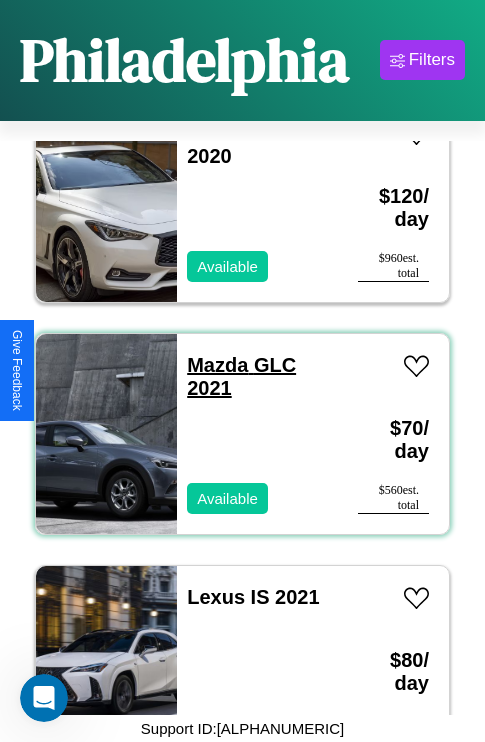 click on "Mazda   GLC   2021" at bounding box center [241, 376] 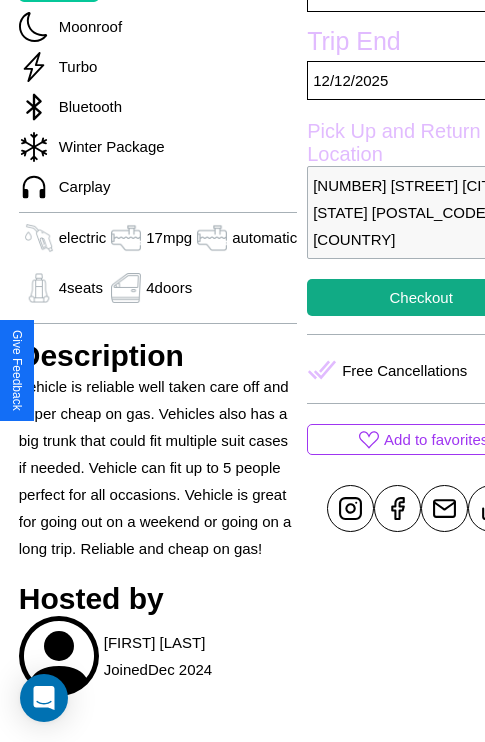 scroll, scrollTop: 525, scrollLeft: 96, axis: both 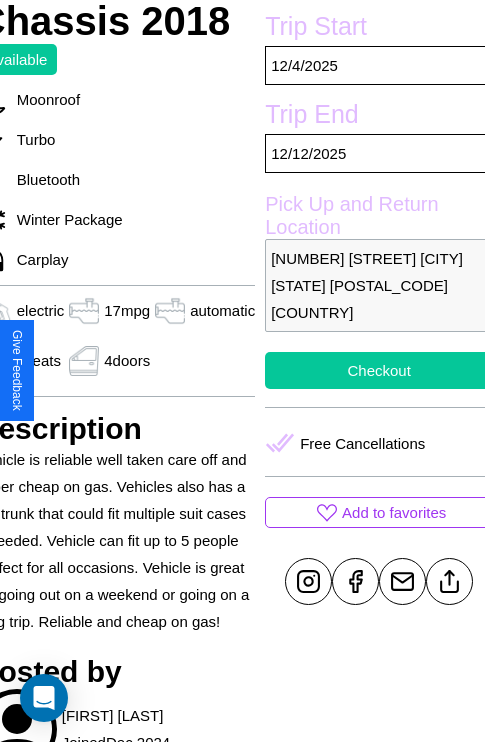 click on "Checkout" at bounding box center [379, 370] 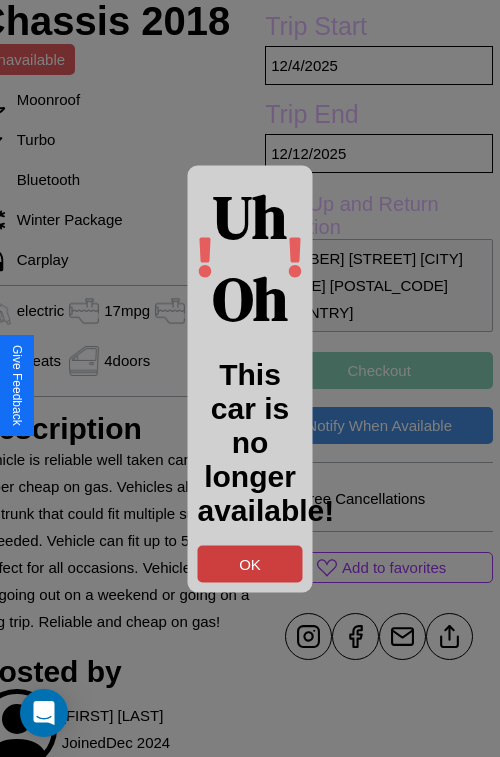 click on "OK" at bounding box center [250, 563] 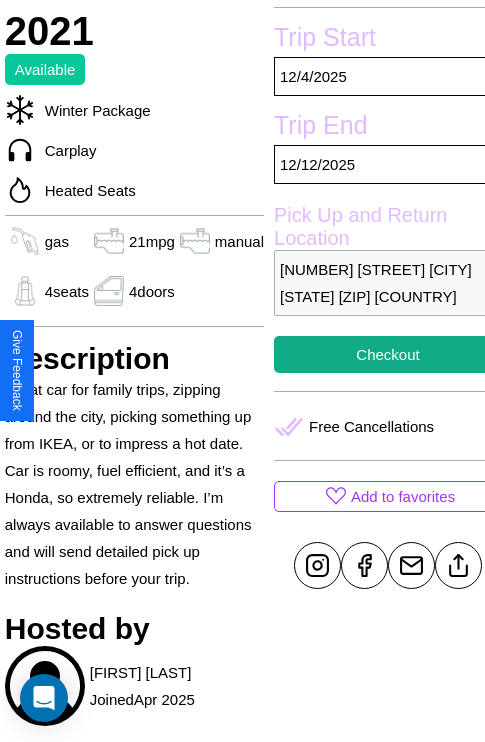 scroll, scrollTop: 524, scrollLeft: 68, axis: both 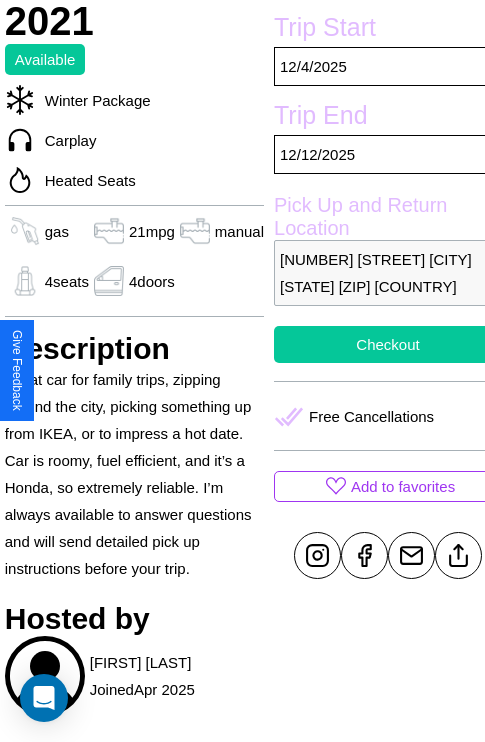 click on "Checkout" at bounding box center [388, 344] 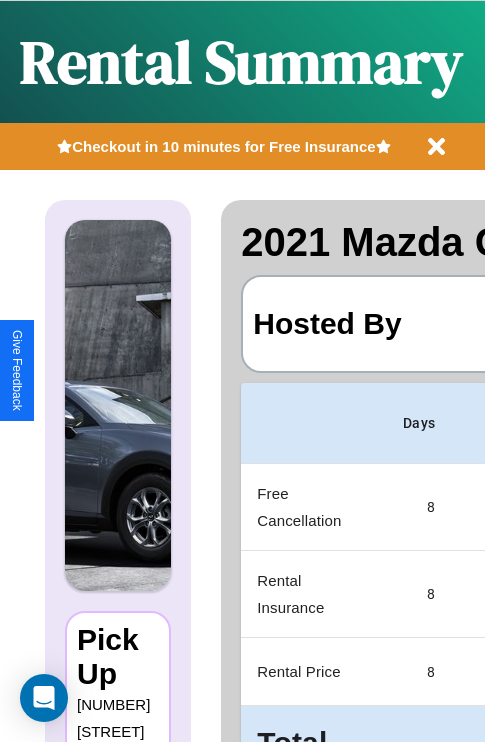 scroll, scrollTop: 0, scrollLeft: 397, axis: horizontal 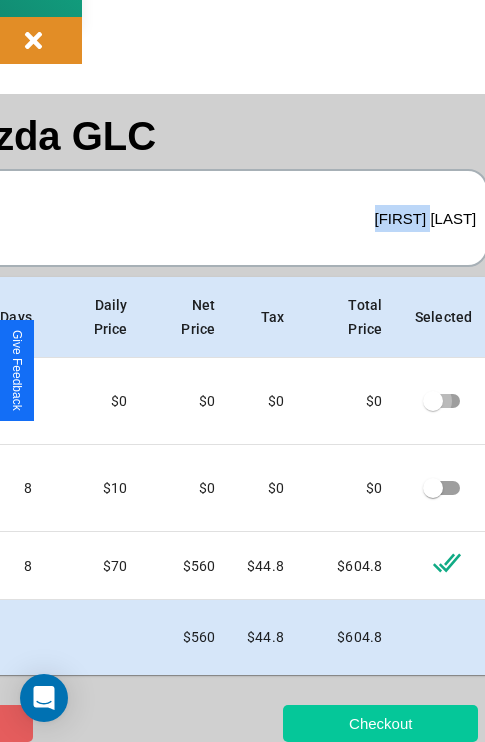 click on "Checkout" at bounding box center [380, 723] 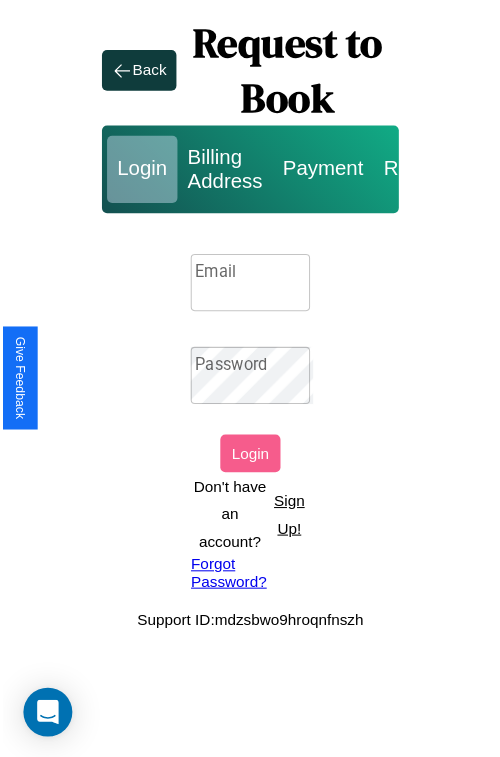 scroll, scrollTop: 0, scrollLeft: 0, axis: both 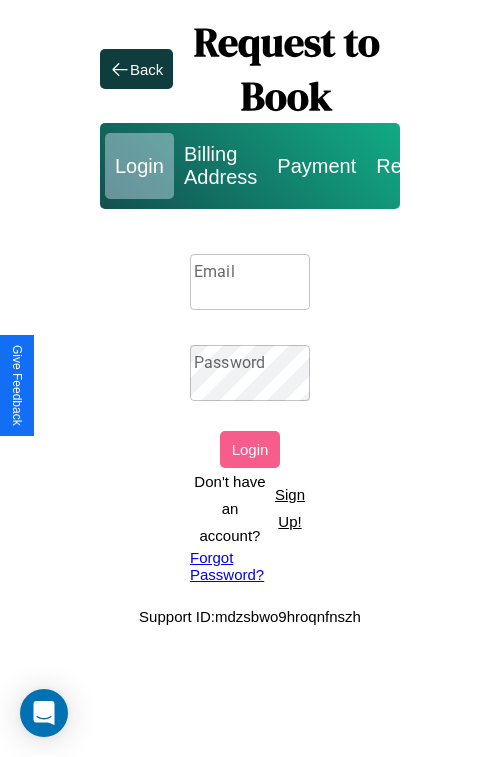 click on "Email" at bounding box center (250, 282) 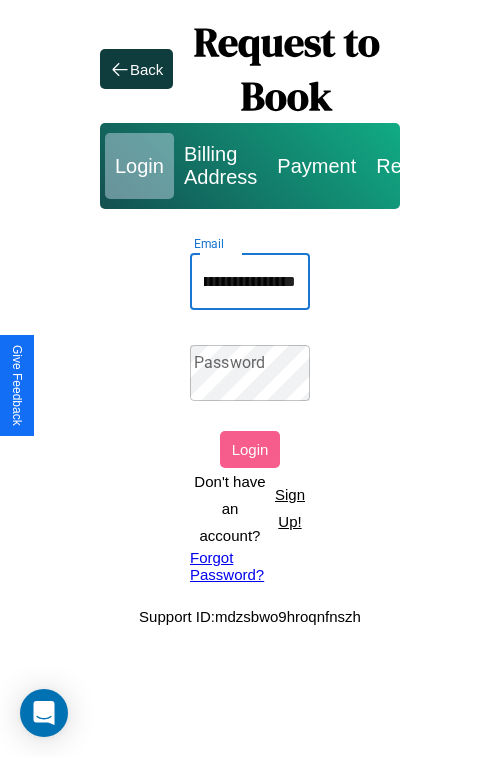 scroll, scrollTop: 0, scrollLeft: 105, axis: horizontal 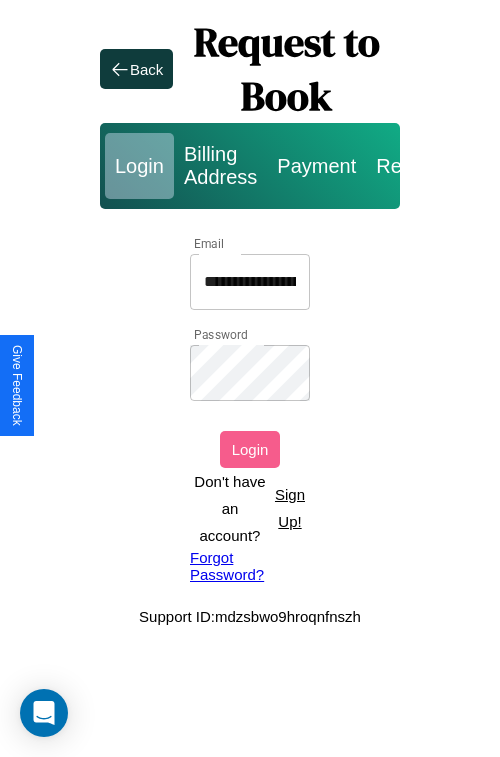 click on "Login" at bounding box center (250, 449) 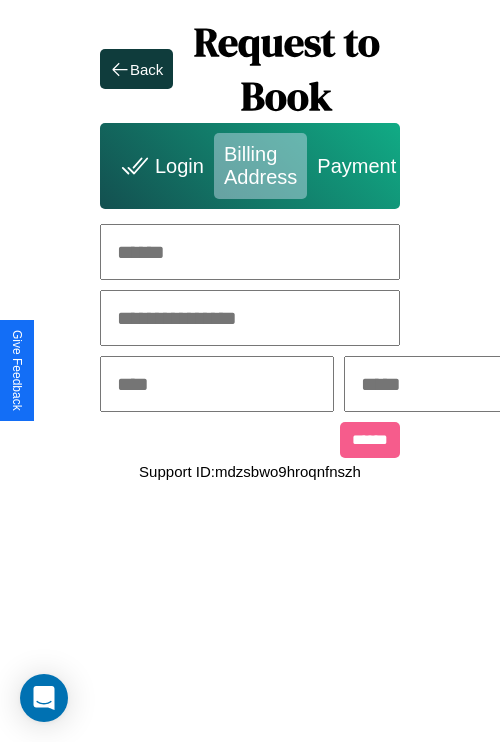 click at bounding box center (250, 252) 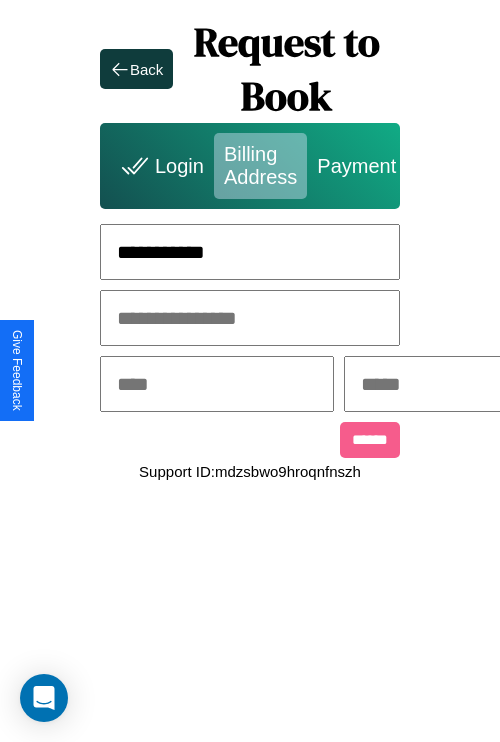 type on "**********" 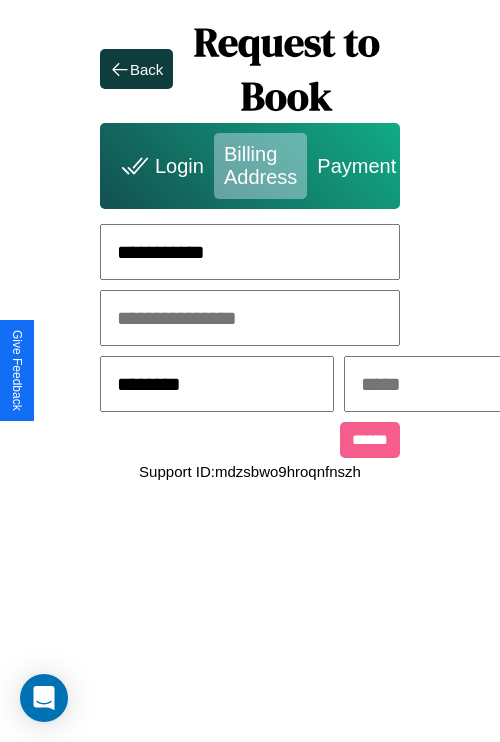 type on "********" 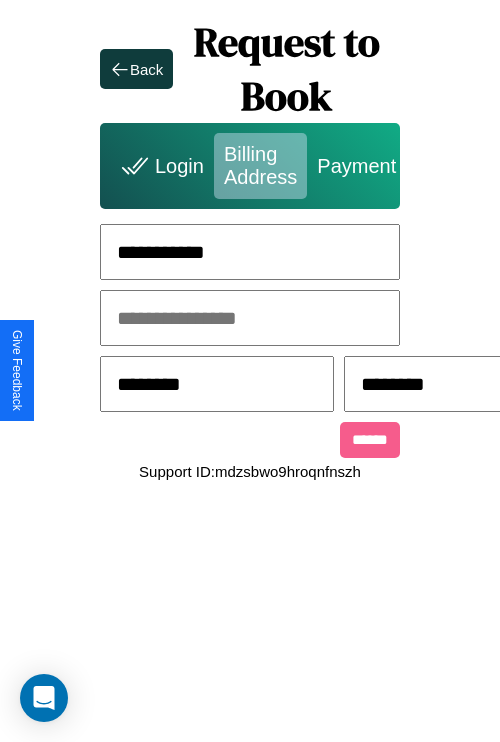 scroll, scrollTop: 0, scrollLeft: 517, axis: horizontal 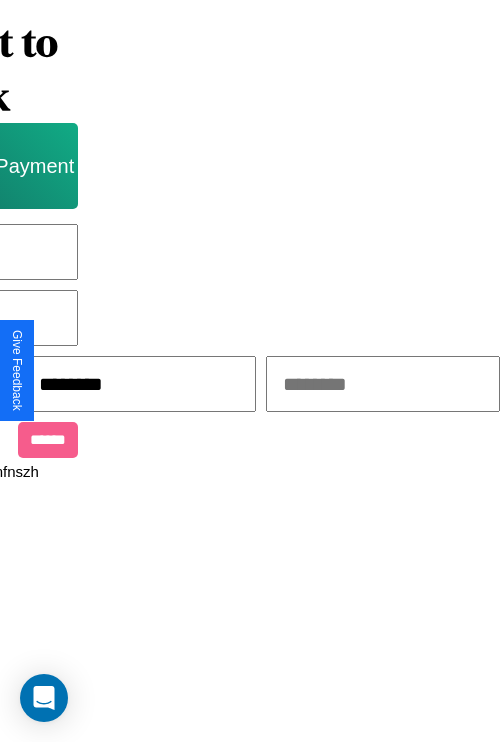 type on "********" 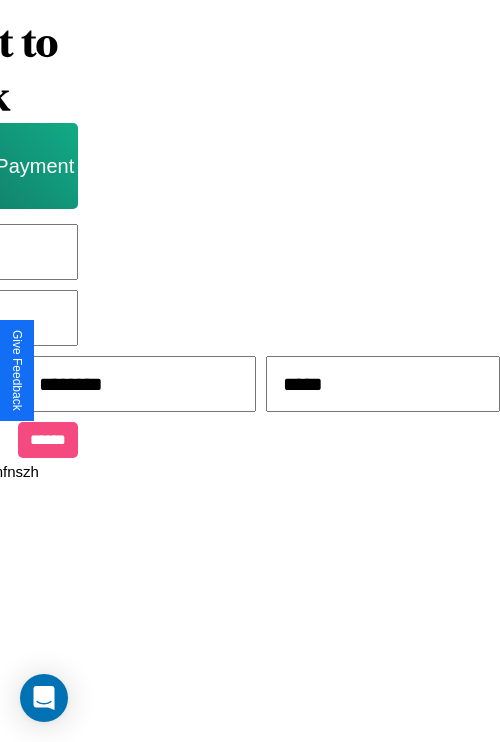 type on "*****" 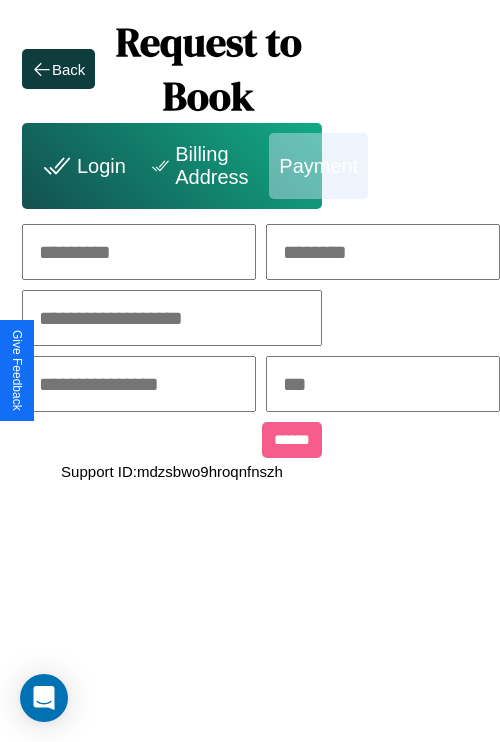 scroll, scrollTop: 0, scrollLeft: 208, axis: horizontal 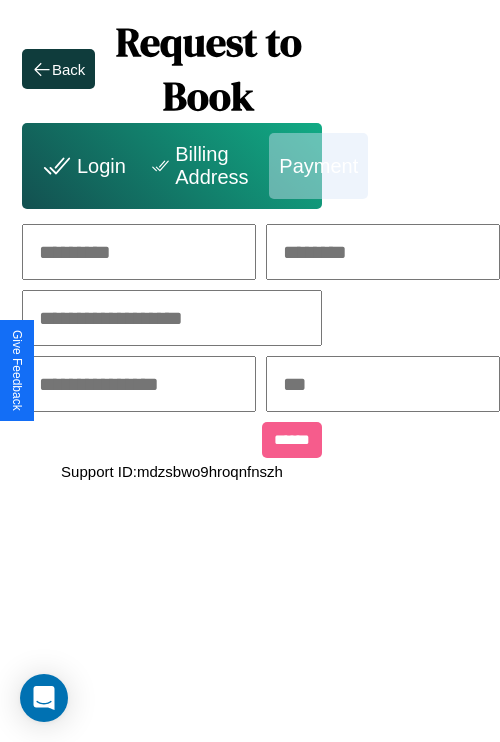 click at bounding box center [139, 252] 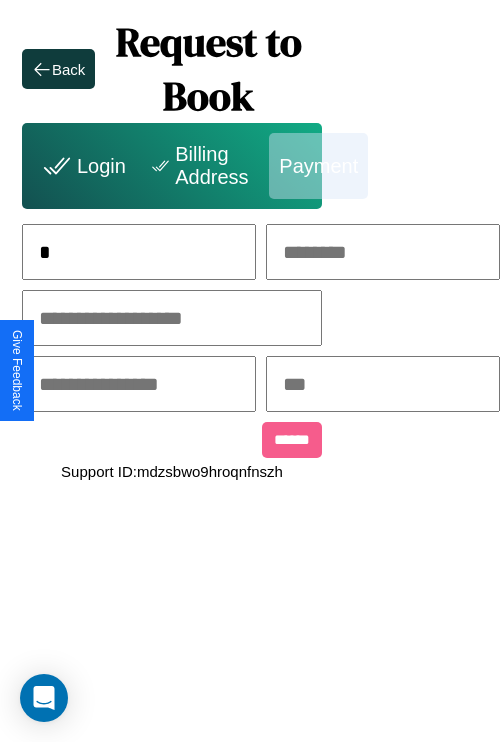 scroll, scrollTop: 0, scrollLeft: 131, axis: horizontal 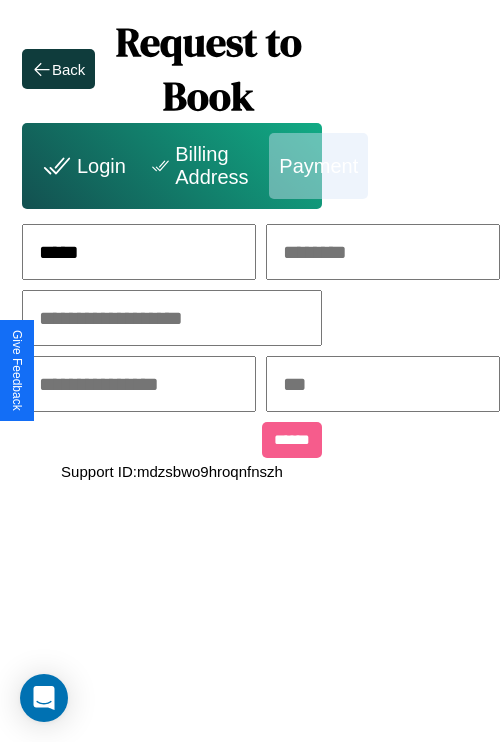 type on "*****" 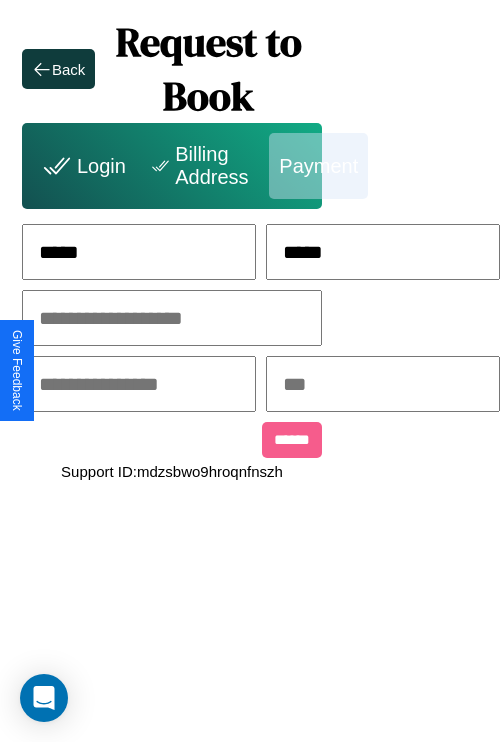 type on "*****" 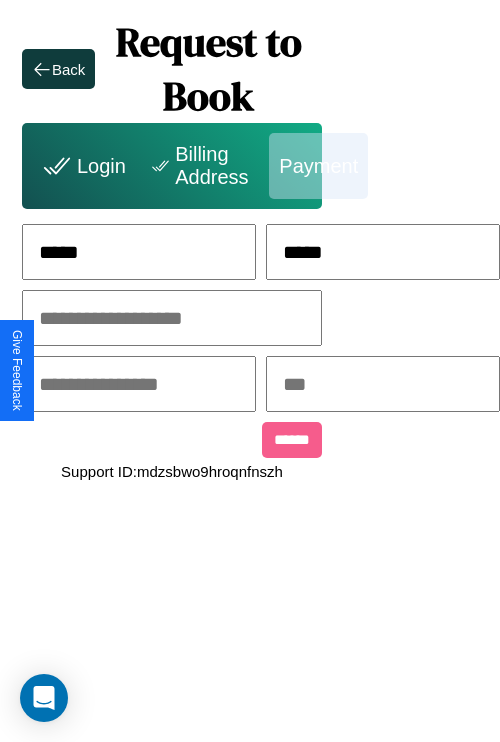 click at bounding box center (172, 318) 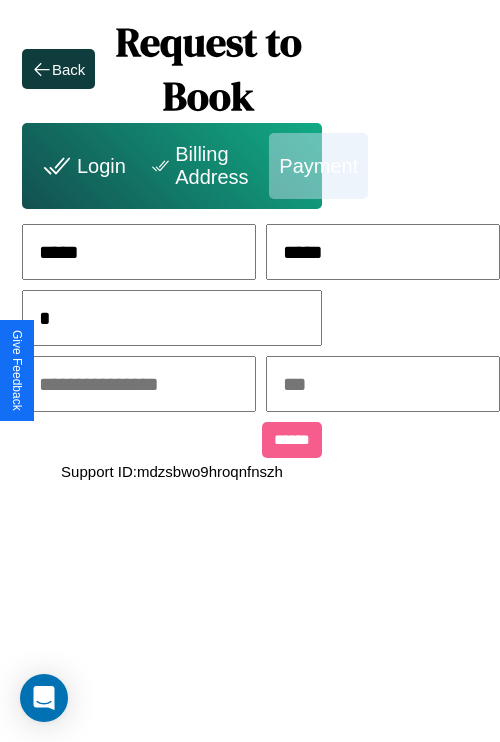 scroll, scrollTop: 0, scrollLeft: 128, axis: horizontal 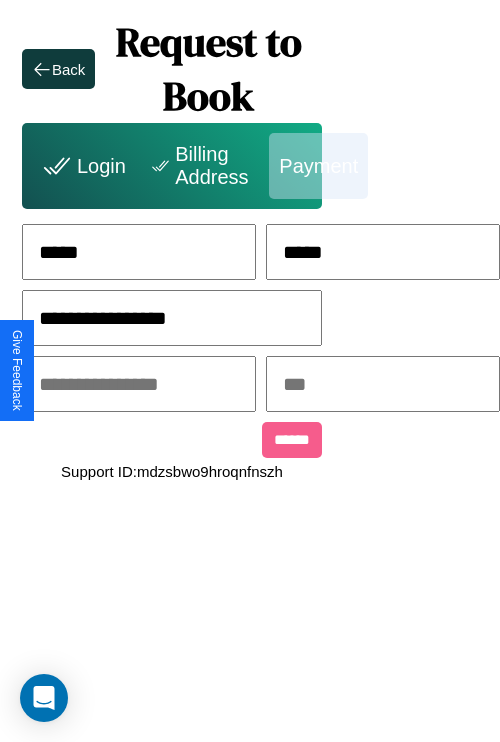 type on "**********" 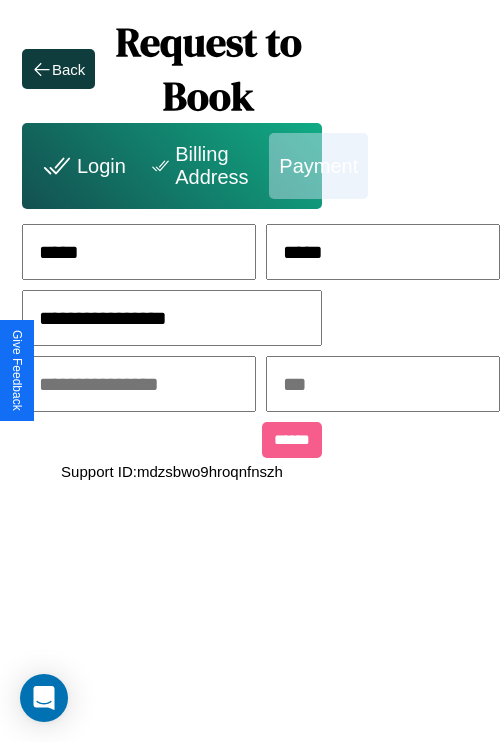 click at bounding box center [139, 384] 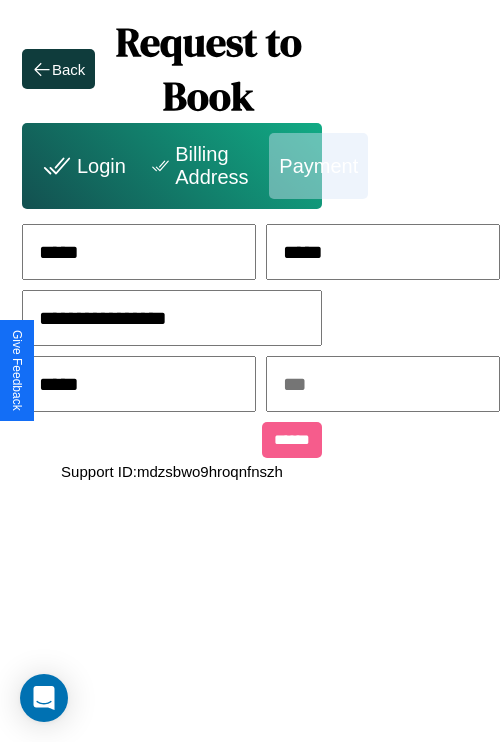 type on "*****" 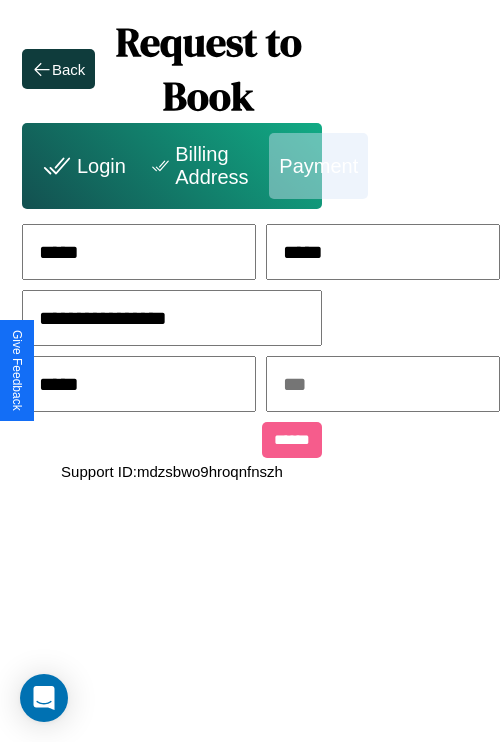 click at bounding box center [383, 384] 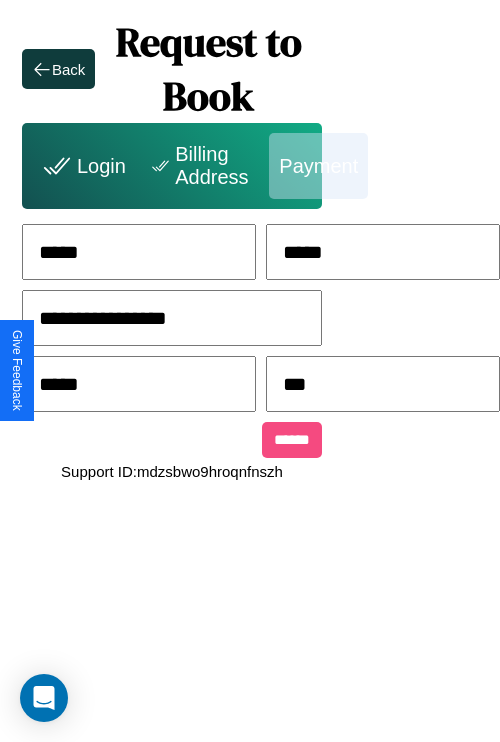 type on "***" 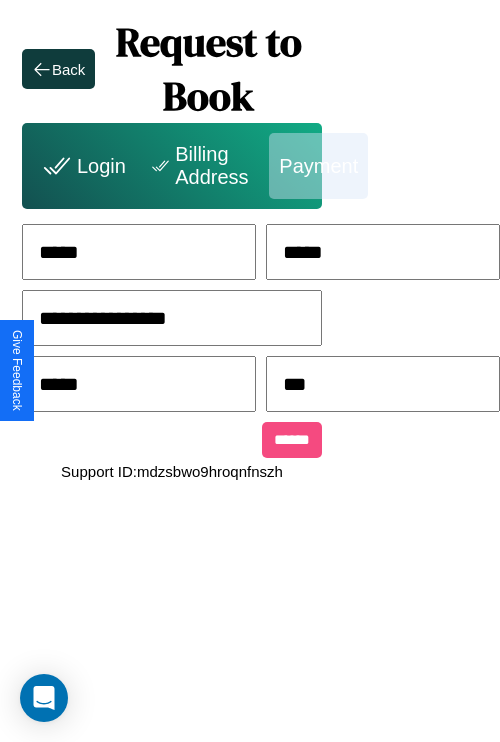 click on "******" at bounding box center (292, 440) 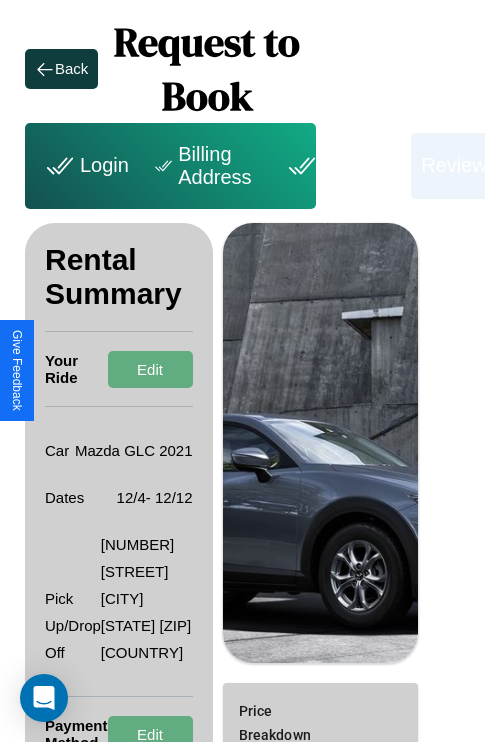 scroll, scrollTop: 355, scrollLeft: 72, axis: both 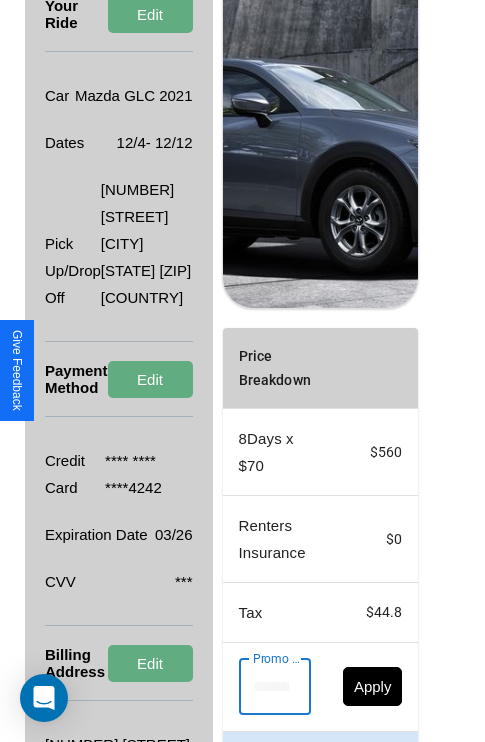click on "Promo Code" at bounding box center [264, 687] 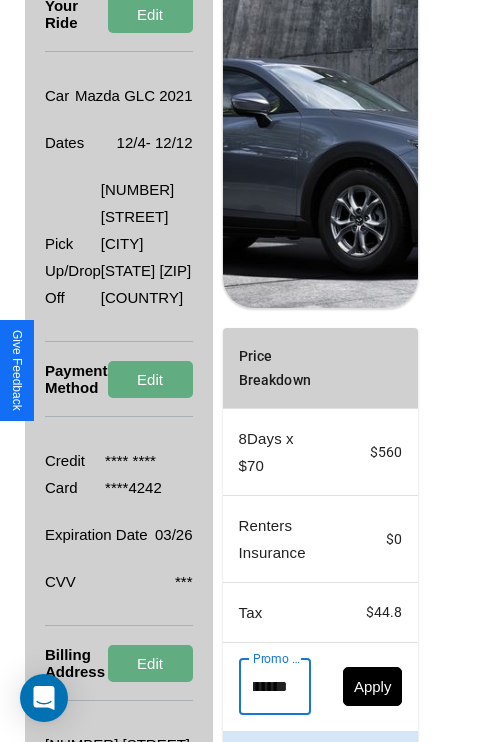 scroll, scrollTop: 0, scrollLeft: 96, axis: horizontal 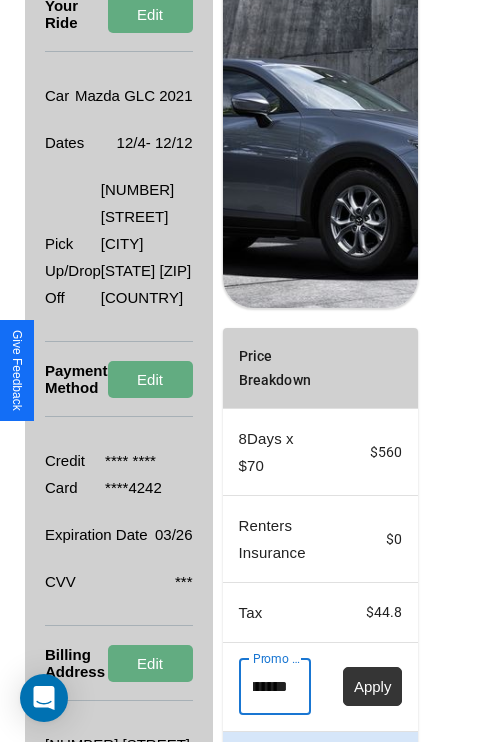 type on "**********" 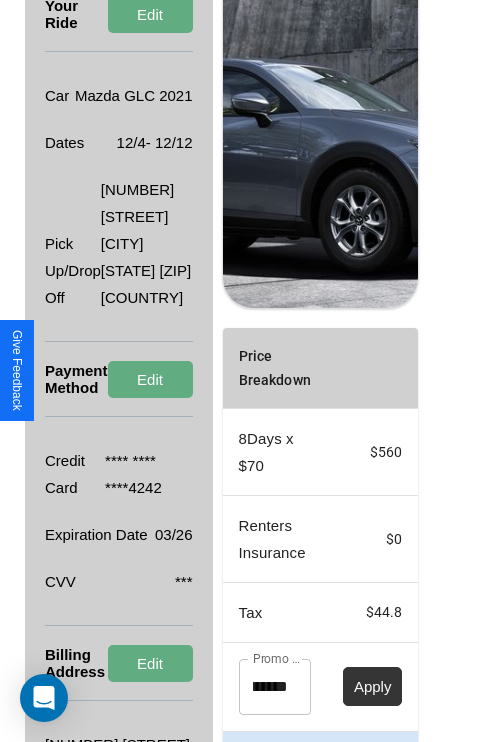 scroll, scrollTop: 0, scrollLeft: 0, axis: both 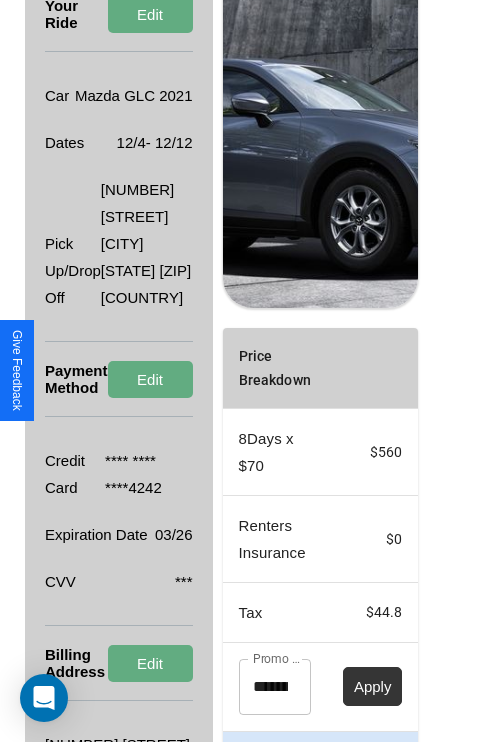 click on "Apply" at bounding box center [373, 686] 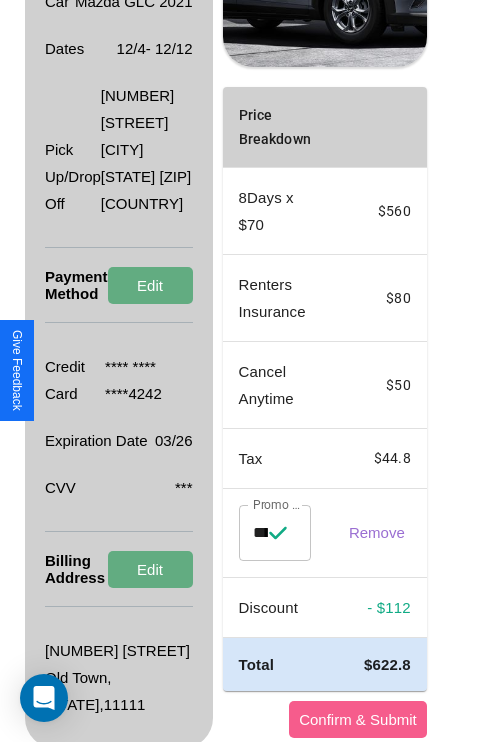 scroll, scrollTop: 509, scrollLeft: 72, axis: both 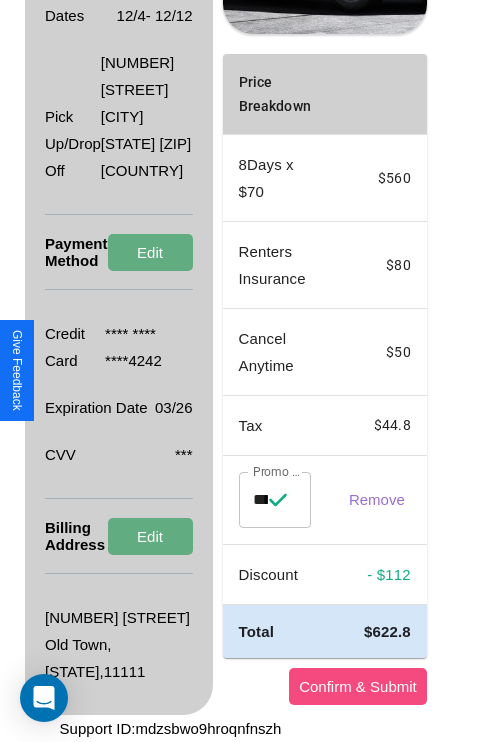 click on "Confirm & Submit" at bounding box center (358, 686) 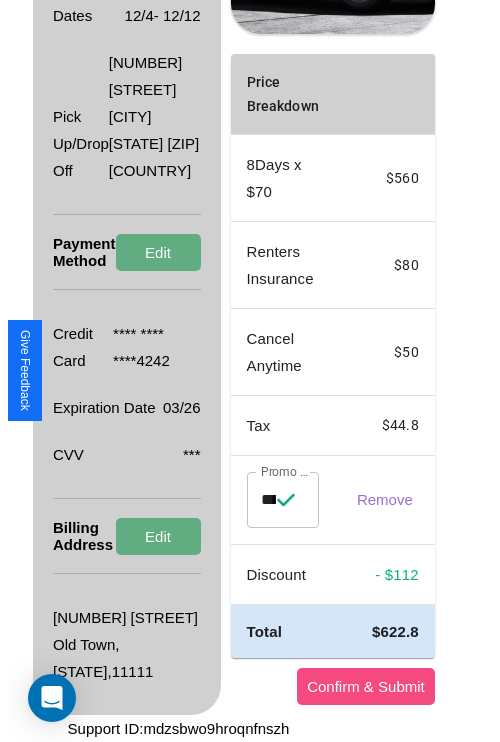 scroll, scrollTop: 0, scrollLeft: 72, axis: horizontal 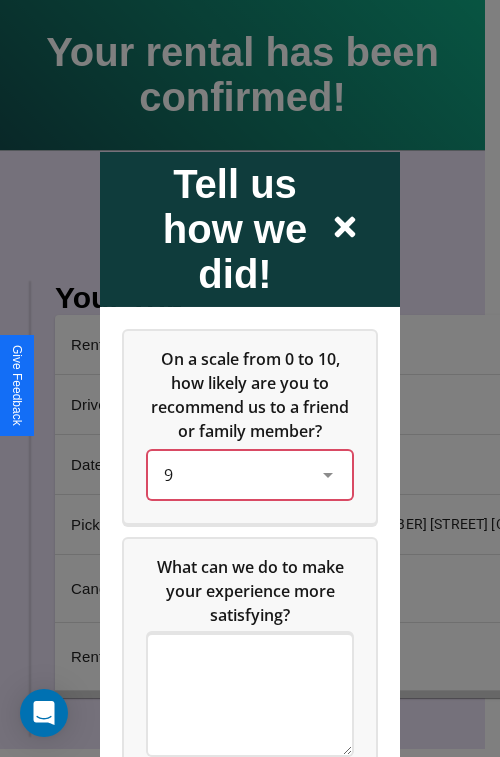 click on "9" at bounding box center (234, 474) 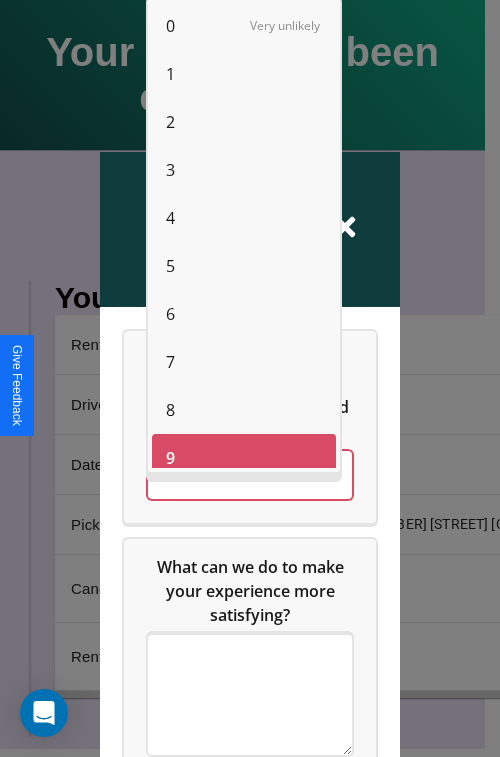 scroll, scrollTop: 14, scrollLeft: 0, axis: vertical 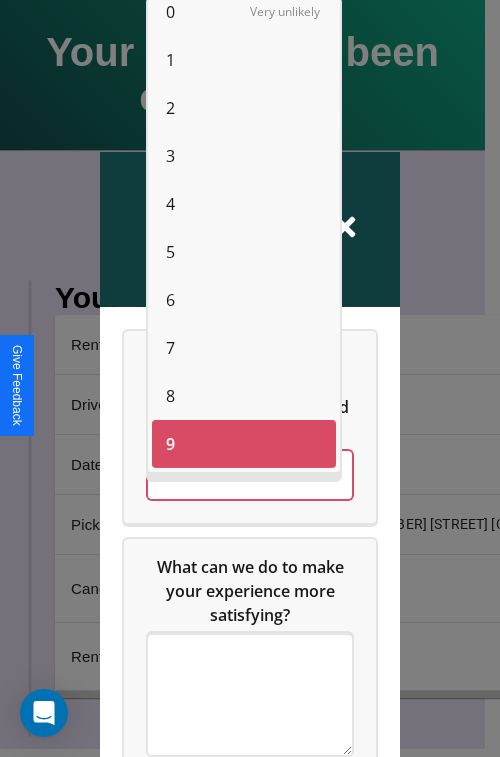 click on "2" at bounding box center [170, 108] 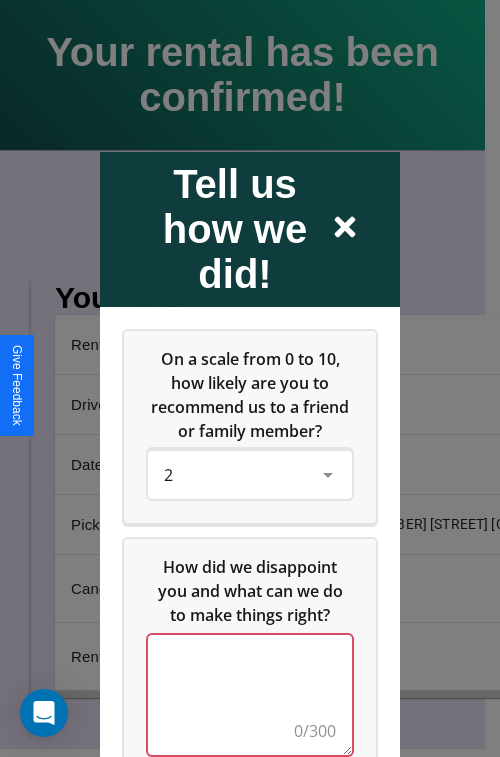 click at bounding box center (250, 694) 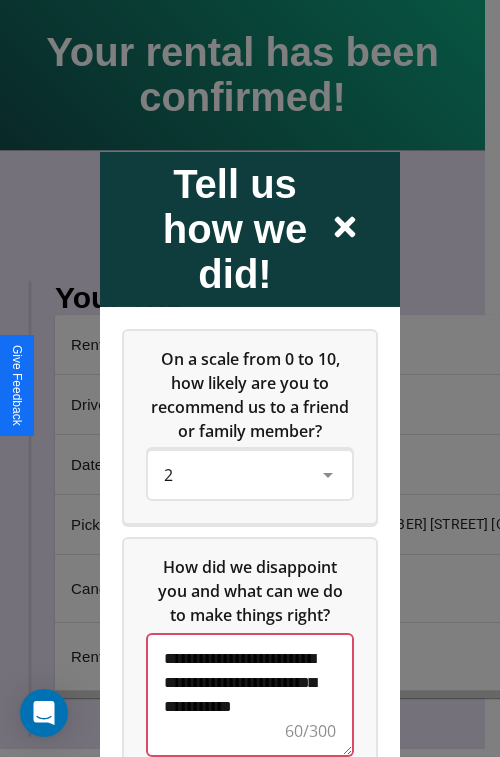 scroll, scrollTop: 5, scrollLeft: 0, axis: vertical 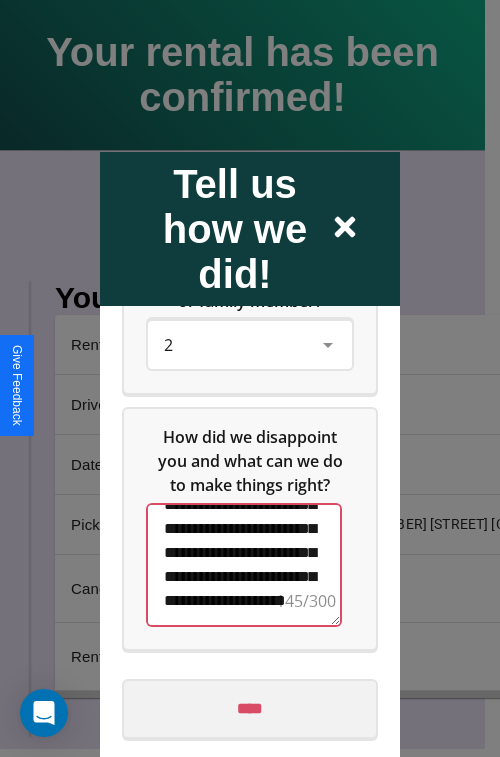 type on "**********" 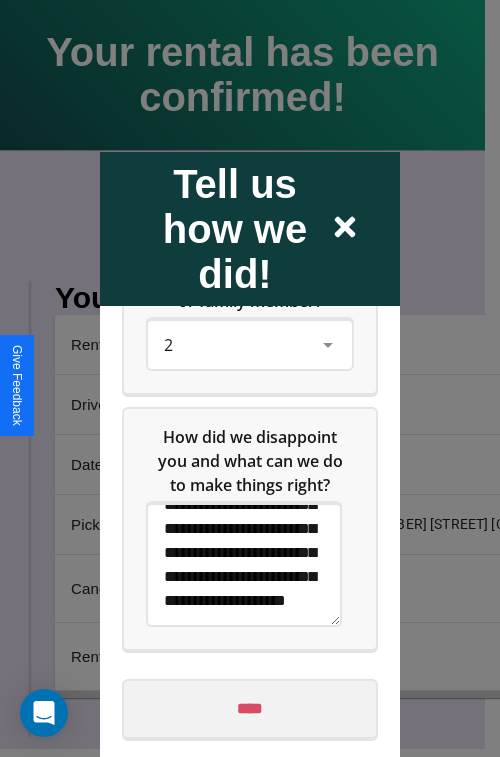 click on "****" at bounding box center (250, 708) 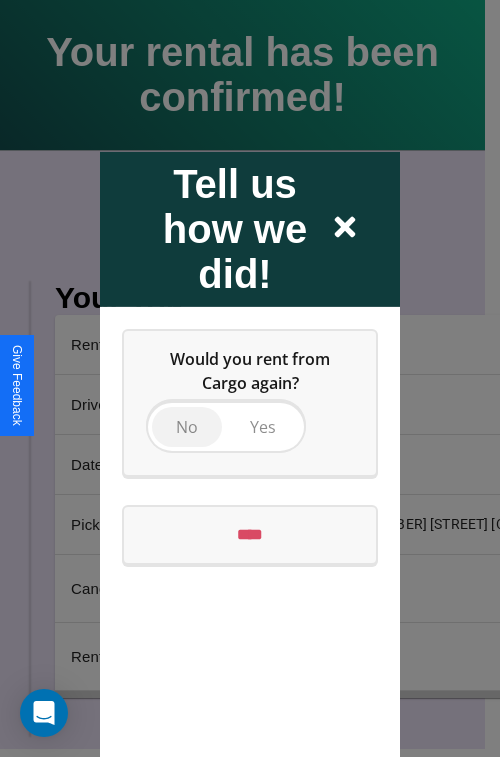 click on "No" at bounding box center (187, 426) 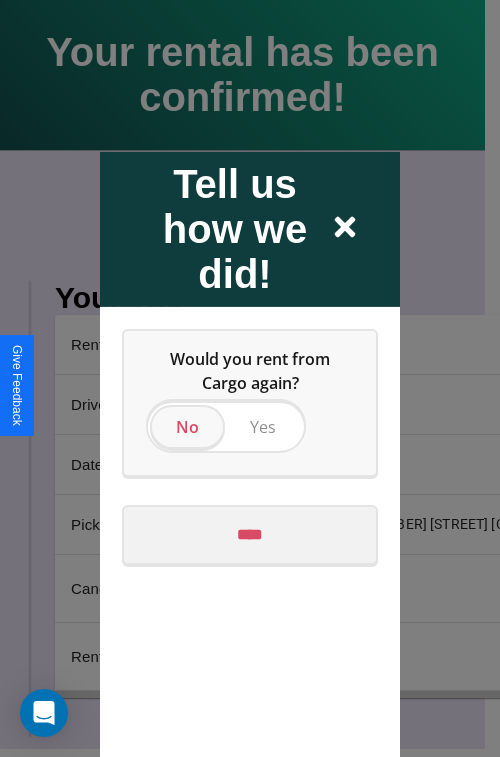 click on "****" at bounding box center (250, 534) 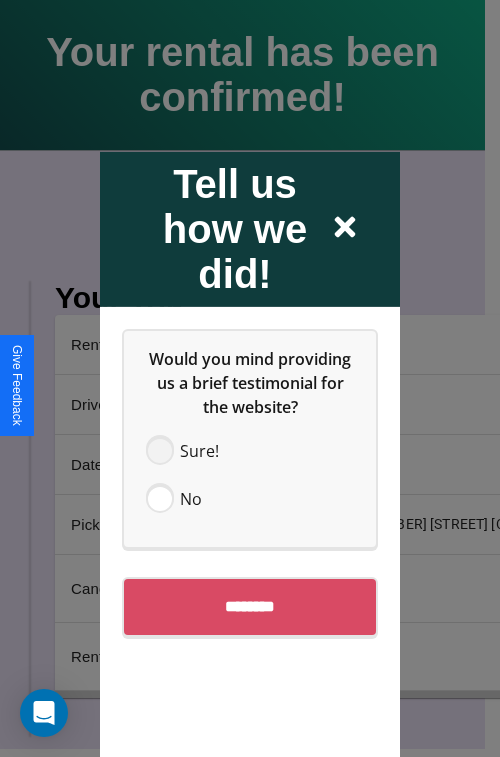 click at bounding box center (160, 450) 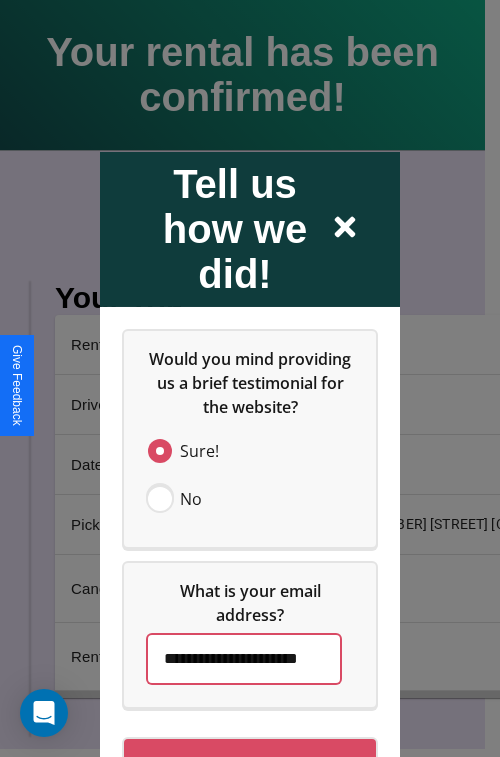 scroll, scrollTop: 0, scrollLeft: 40, axis: horizontal 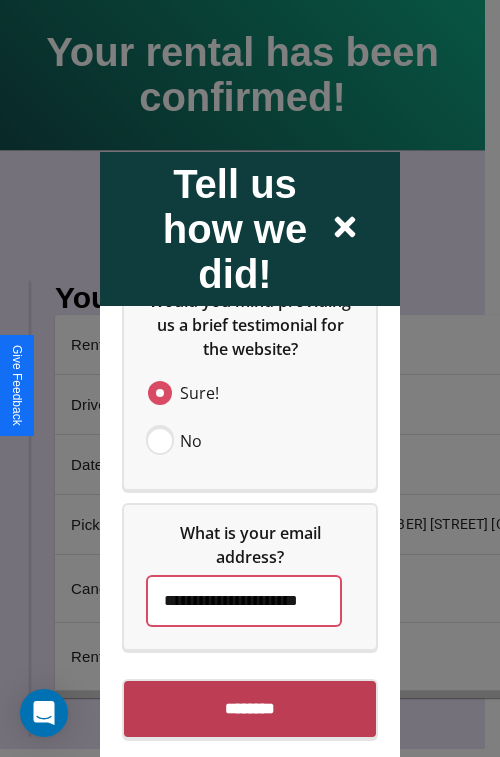type on "**********" 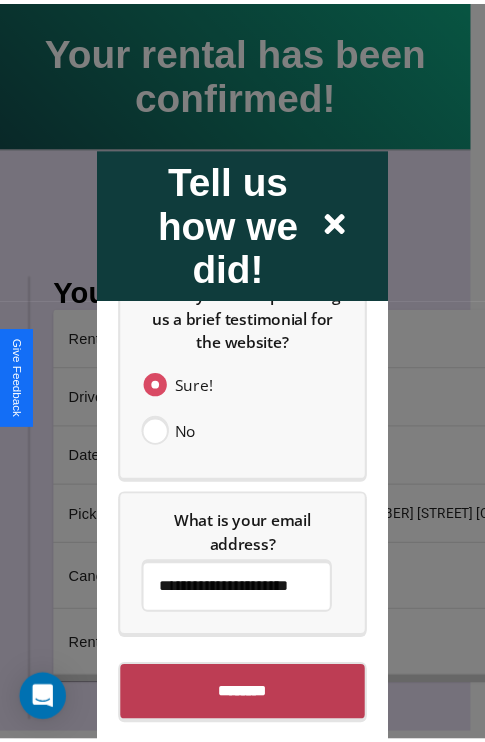 scroll, scrollTop: 0, scrollLeft: 0, axis: both 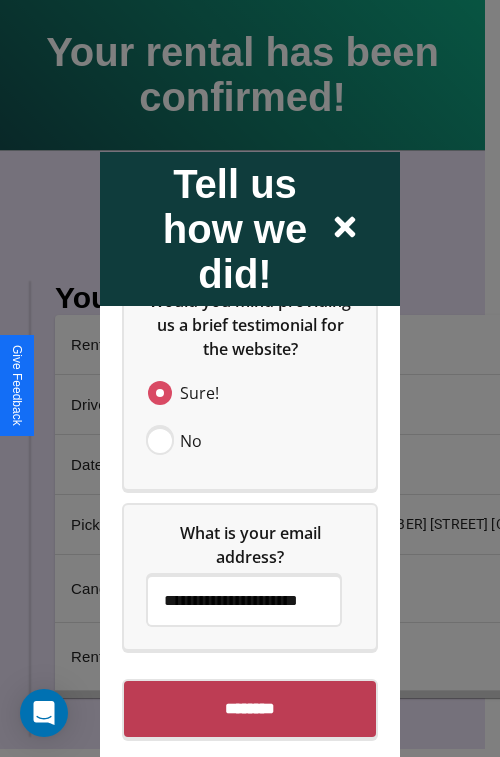 click on "********" at bounding box center (250, 708) 